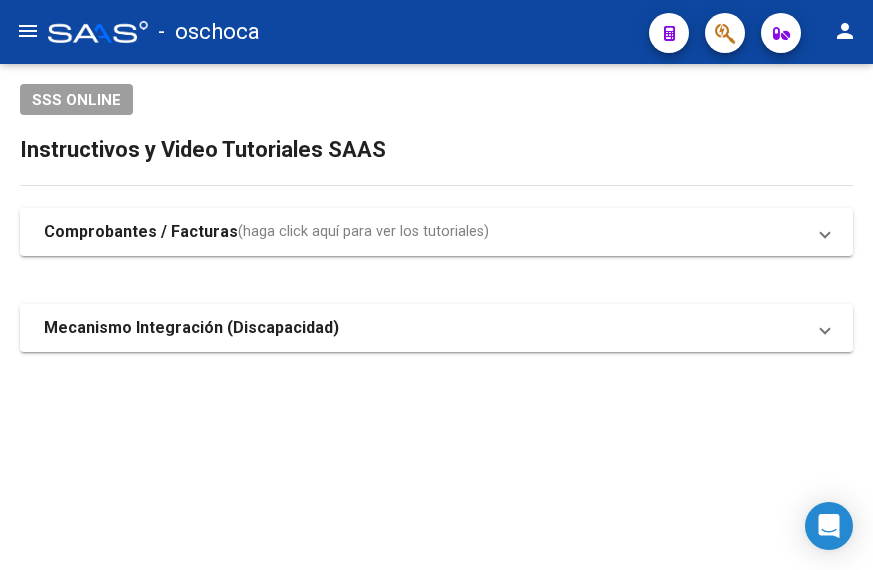 scroll, scrollTop: 0, scrollLeft: 0, axis: both 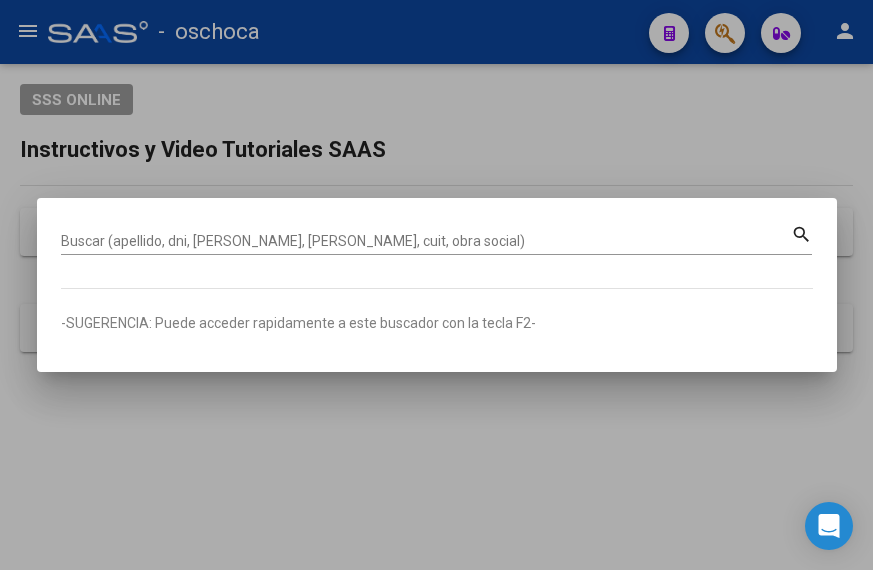 click on "Buscar (apellido, dni, [PERSON_NAME], nro traspaso, cuit, obra social) search" at bounding box center (436, 247) 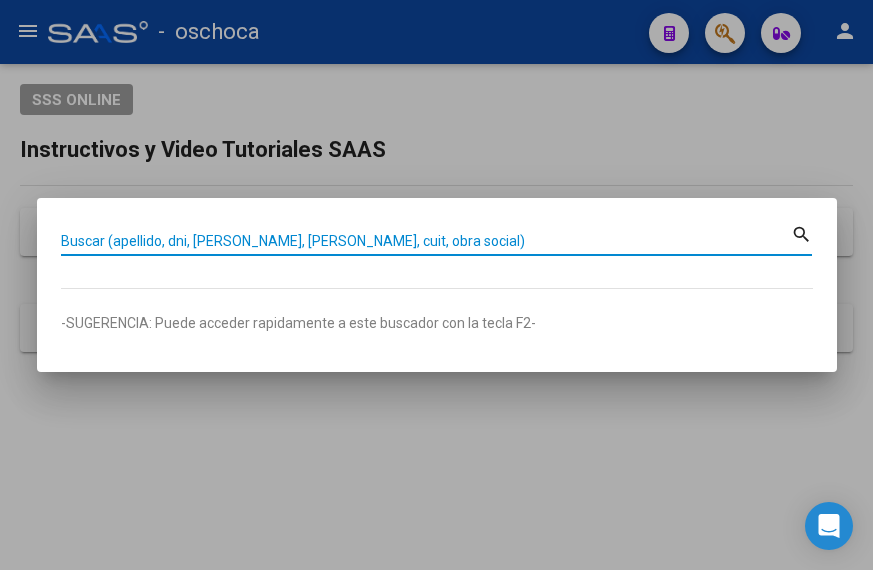 click on "Buscar (apellido, dni, [PERSON_NAME], [PERSON_NAME], cuit, obra social)" at bounding box center (426, 241) 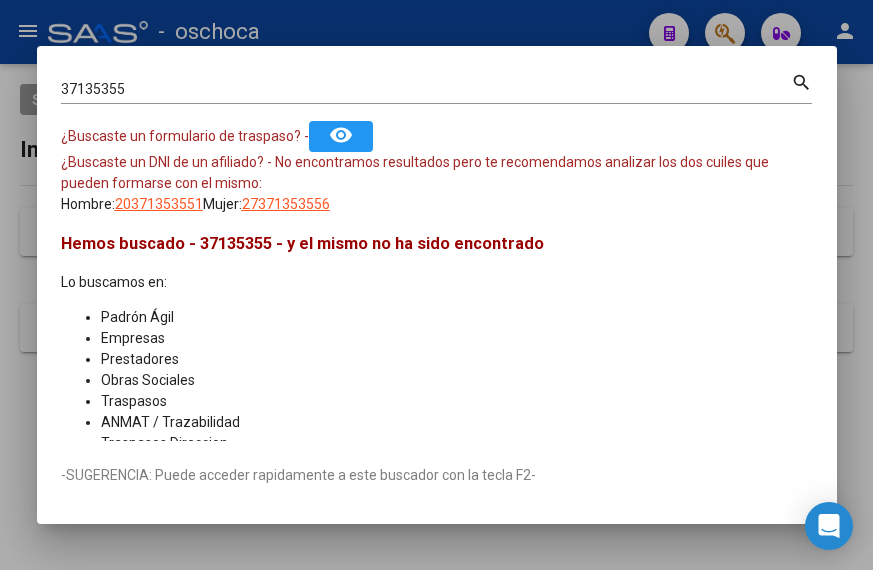 click on "Hemos buscado - 37135355 - y el mismo no ha sido encontrado  Lo buscamos en:  Padrón Ágil Empresas Prestadores Obras Sociales Traspasos ANMAT / Trazabilidad Traspasos Direccion" at bounding box center (437, 343) 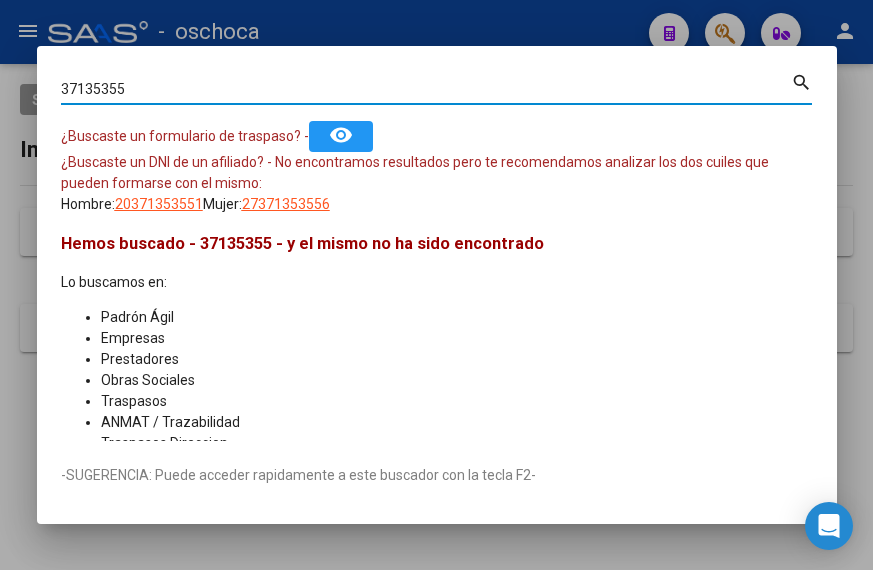 drag, startPoint x: 158, startPoint y: 82, endPoint x: -41, endPoint y: 92, distance: 199.2511 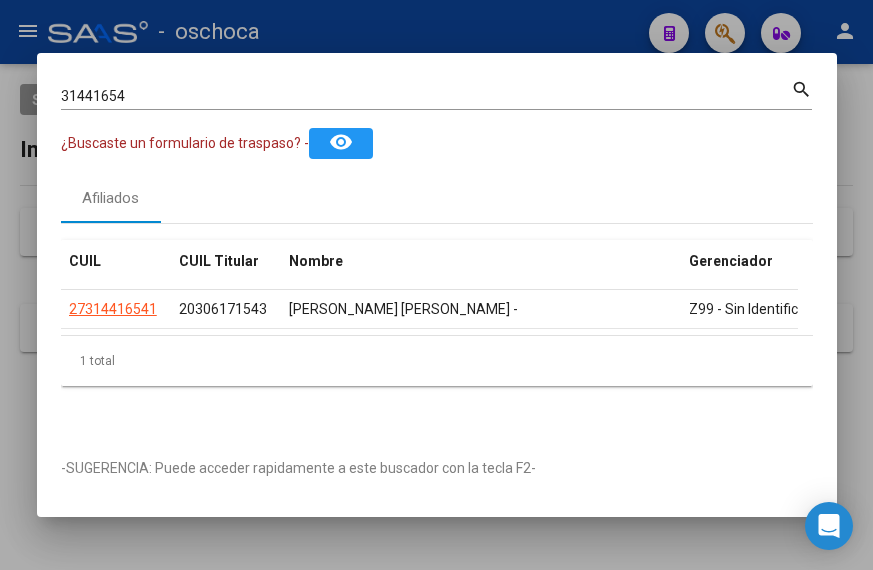 click on "CUIL CUIL Titular Nombre Gerenciador Activo 27314416541 20306171543  [PERSON_NAME] [PERSON_NAME]         -  Z99 - Sin Identificar  1 total   1" at bounding box center (437, 329) 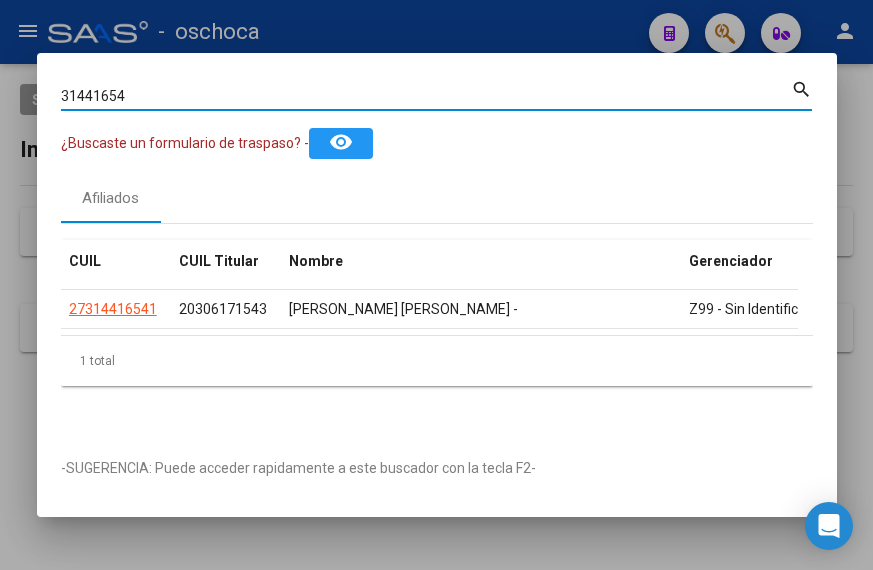 drag, startPoint x: 150, startPoint y: 99, endPoint x: 89, endPoint y: 36, distance: 87.69264 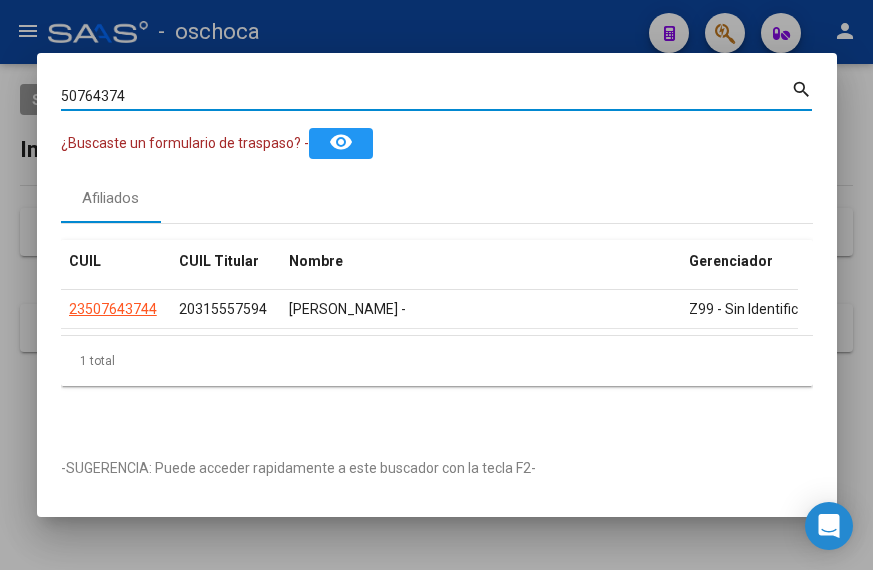 drag, startPoint x: 139, startPoint y: 94, endPoint x: -4, endPoint y: 76, distance: 144.12842 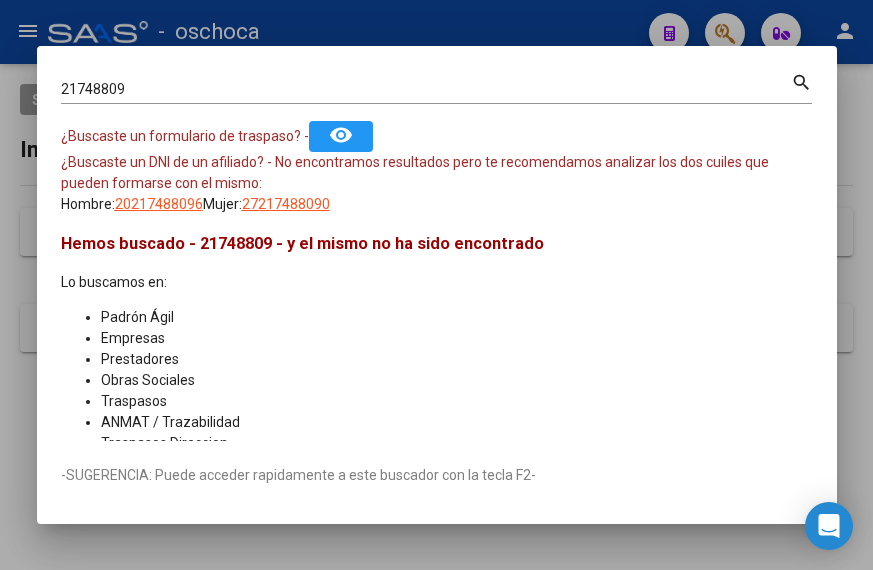 click on "Prestadores" at bounding box center [457, 359] 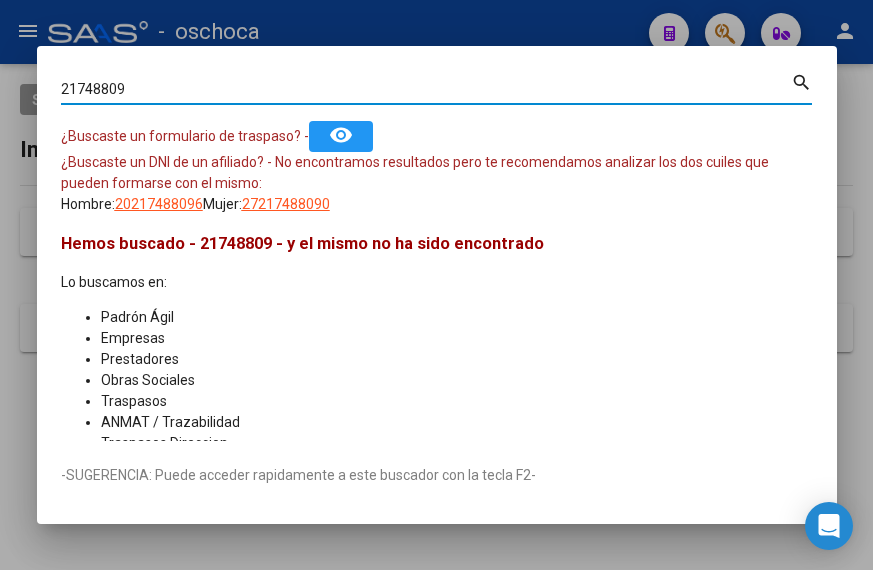 drag, startPoint x: 132, startPoint y: 89, endPoint x: -50, endPoint y: 55, distance: 185.14859 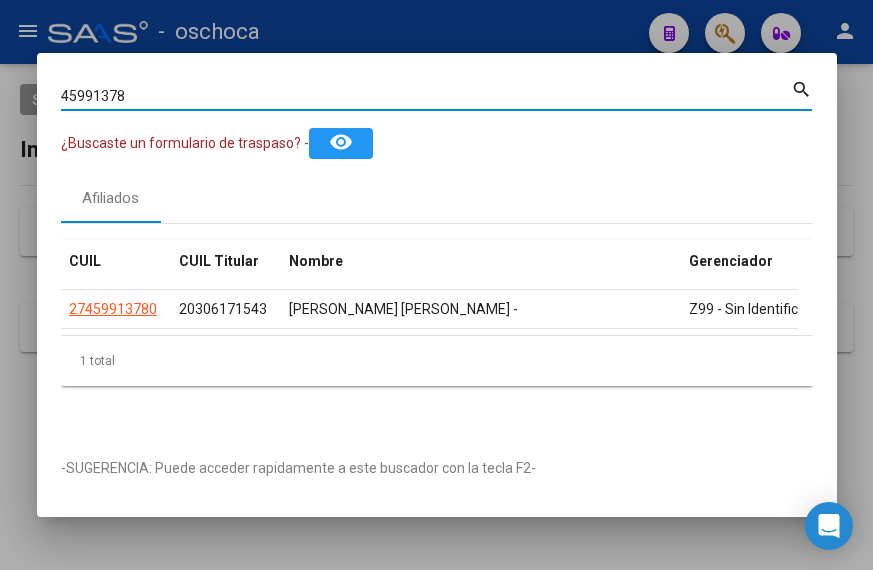 drag, startPoint x: 149, startPoint y: 88, endPoint x: -5, endPoint y: 63, distance: 156.01602 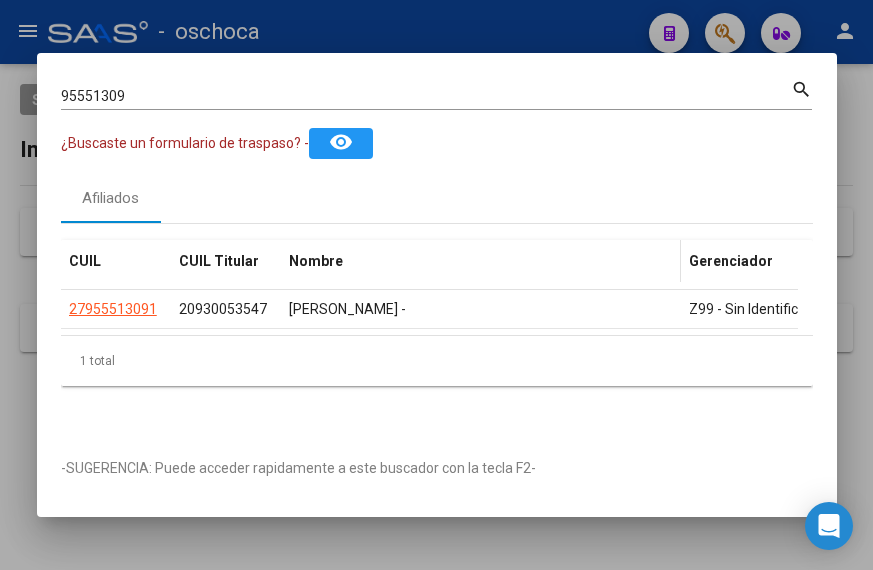 click on "Nombre" at bounding box center [481, 261] 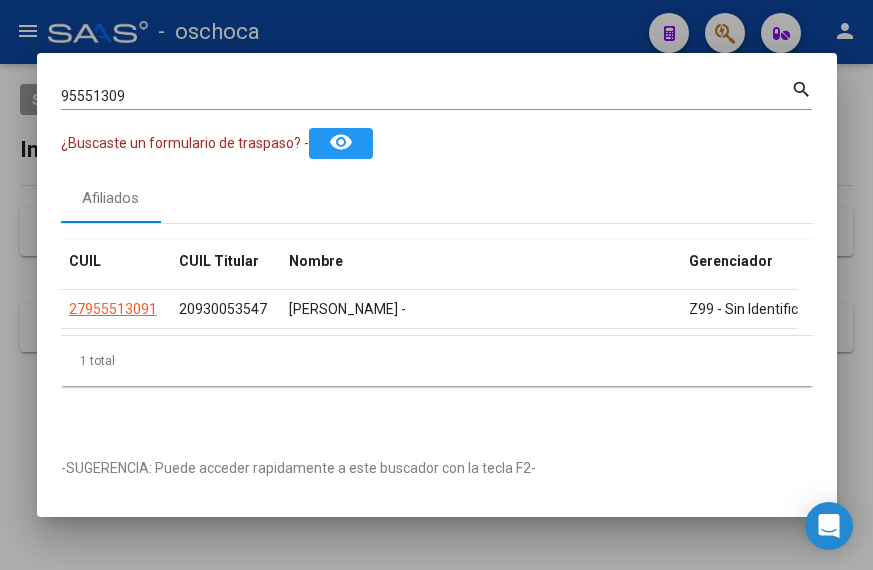 drag, startPoint x: 153, startPoint y: 81, endPoint x: 57, endPoint y: 59, distance: 98.48858 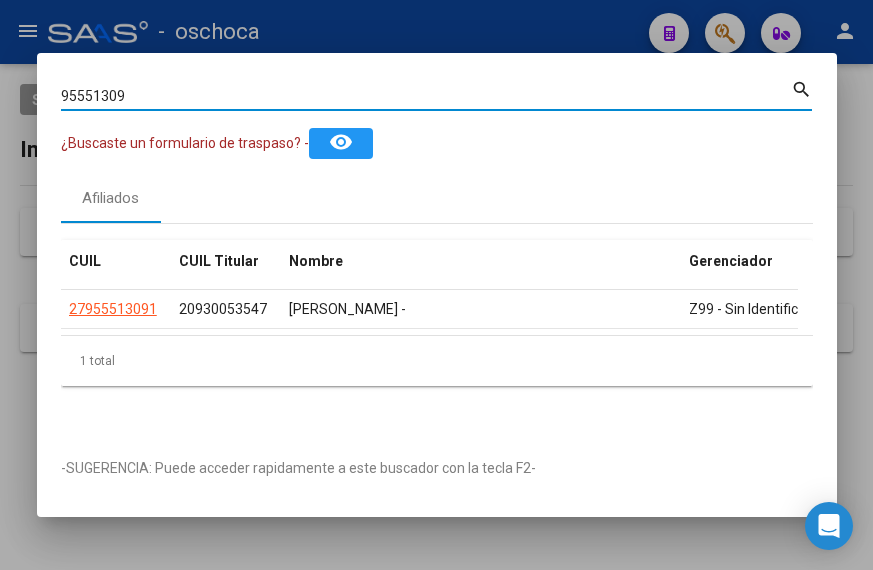 drag, startPoint x: 137, startPoint y: 87, endPoint x: 4, endPoint y: 58, distance: 136.12494 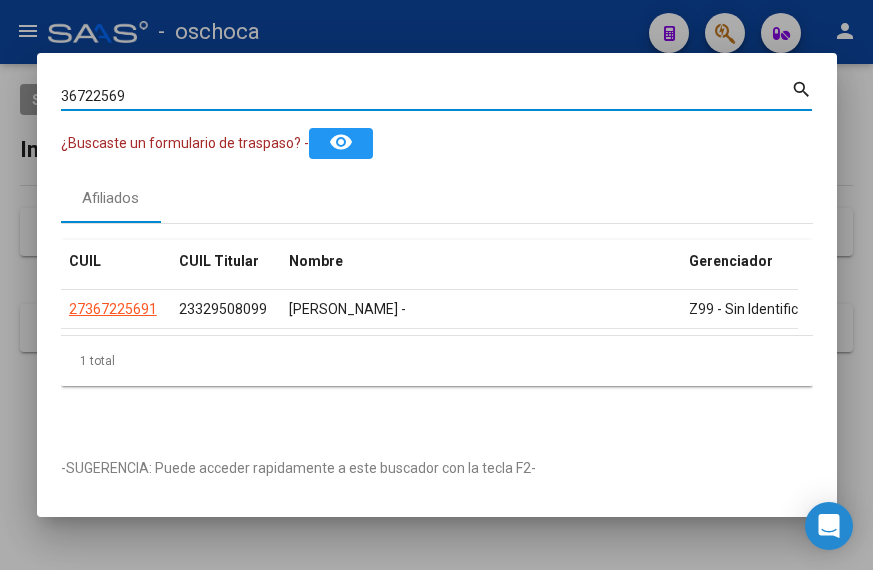 drag, startPoint x: 137, startPoint y: 86, endPoint x: 6, endPoint y: 48, distance: 136.40015 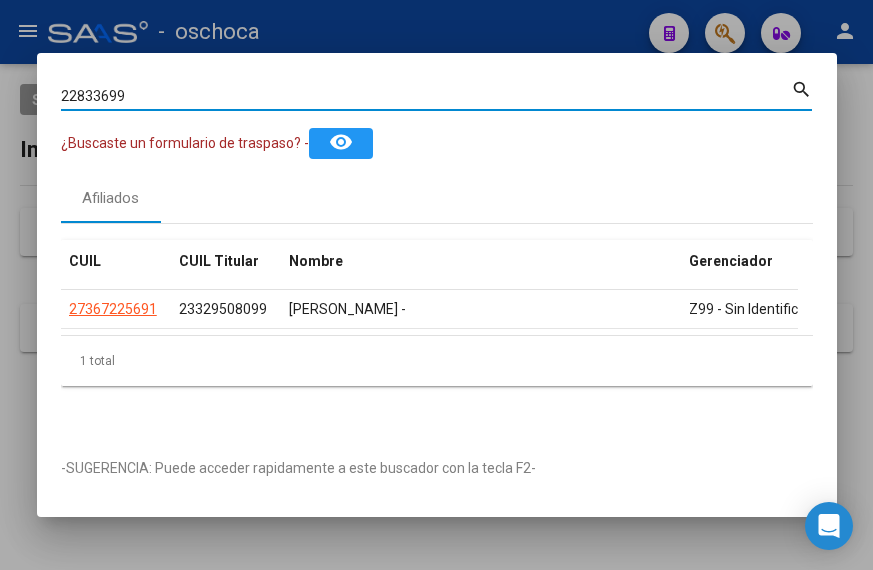 type on "22833699" 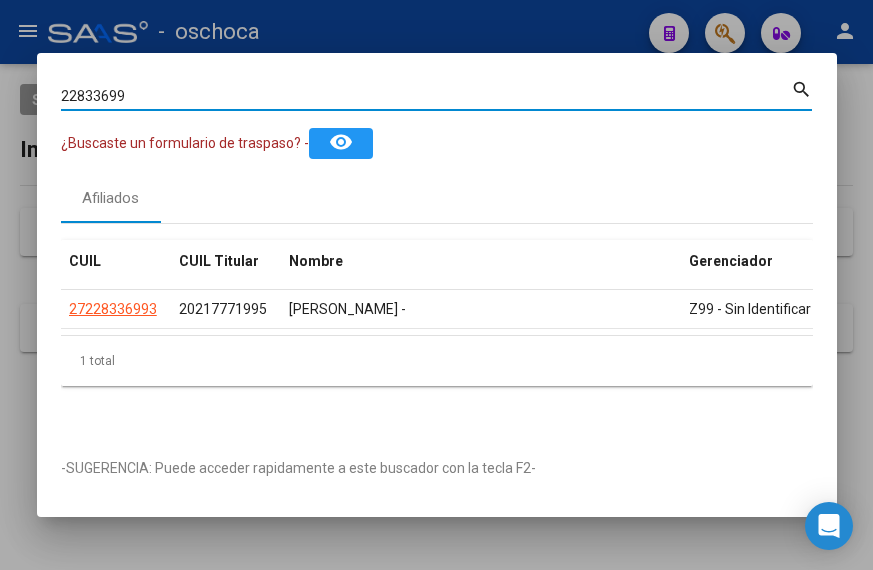 type 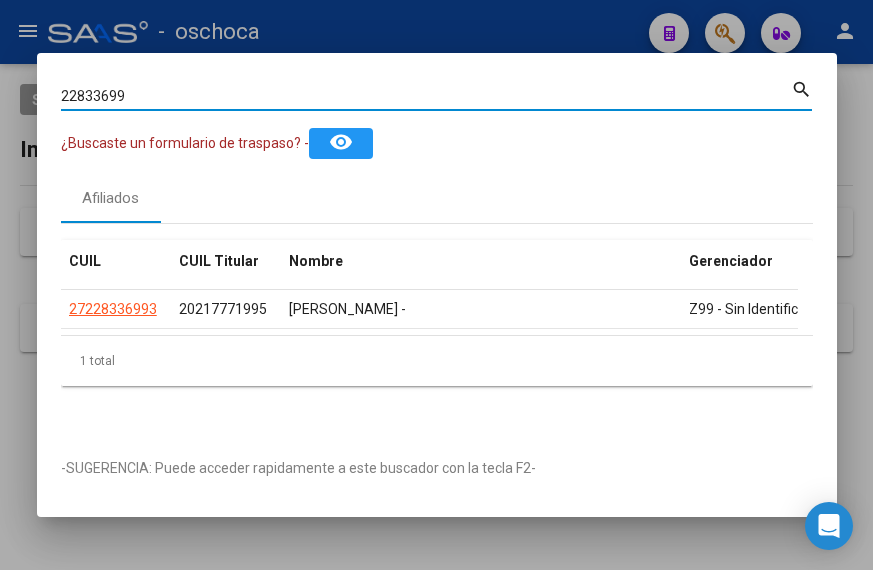 drag, startPoint x: 136, startPoint y: 98, endPoint x: -45, endPoint y: 79, distance: 181.9945 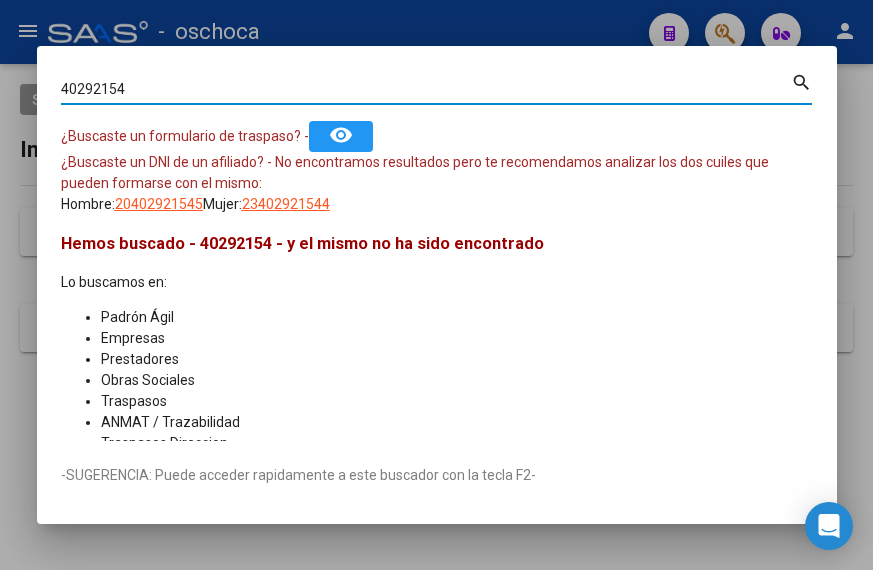 drag, startPoint x: 131, startPoint y: 92, endPoint x: -97, endPoint y: 65, distance: 229.59312 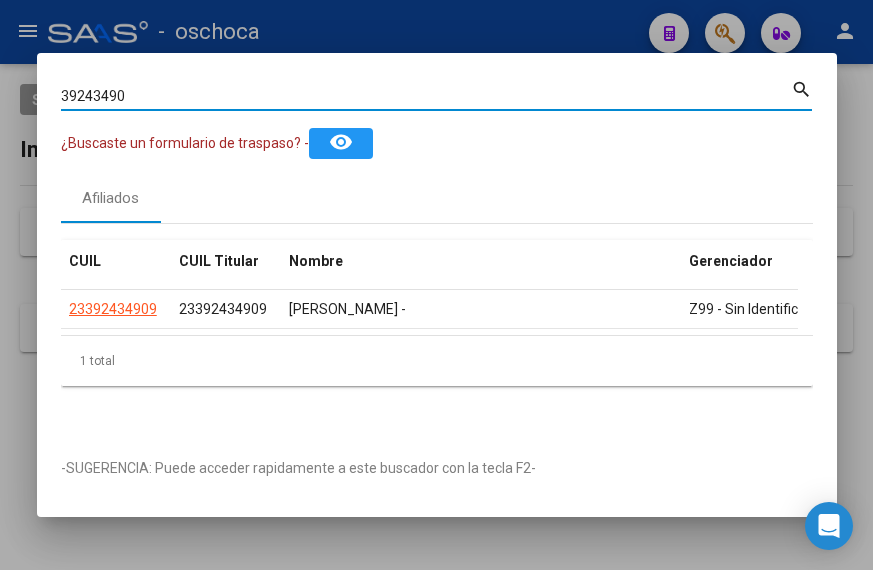 drag, startPoint x: 148, startPoint y: 96, endPoint x: -10, endPoint y: 72, distance: 159.8124 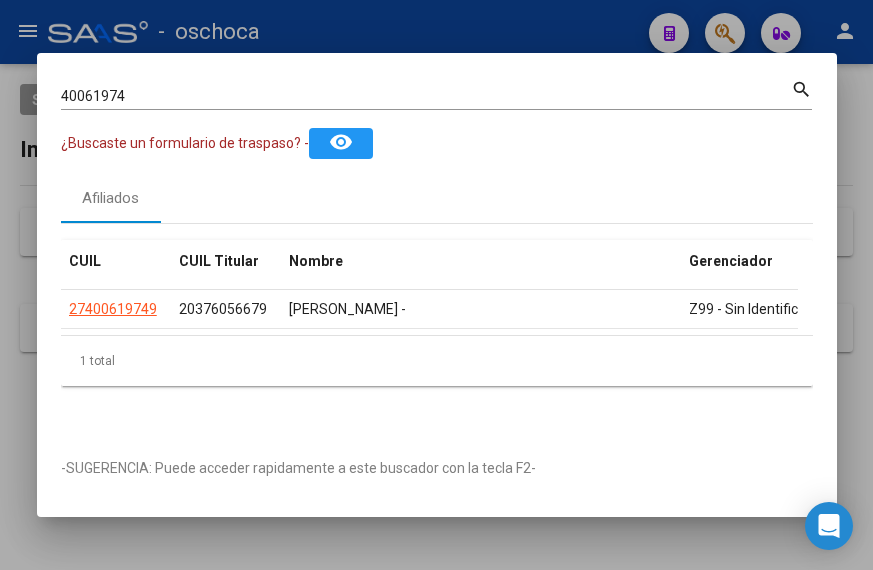 drag, startPoint x: 128, startPoint y: 79, endPoint x: -41, endPoint y: 75, distance: 169.04733 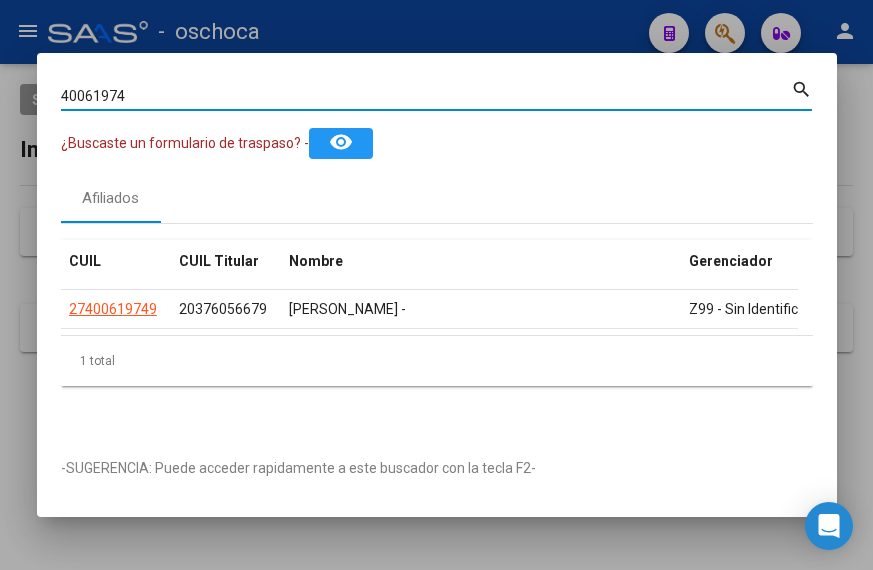 drag, startPoint x: 138, startPoint y: 95, endPoint x: -59, endPoint y: 54, distance: 201.22127 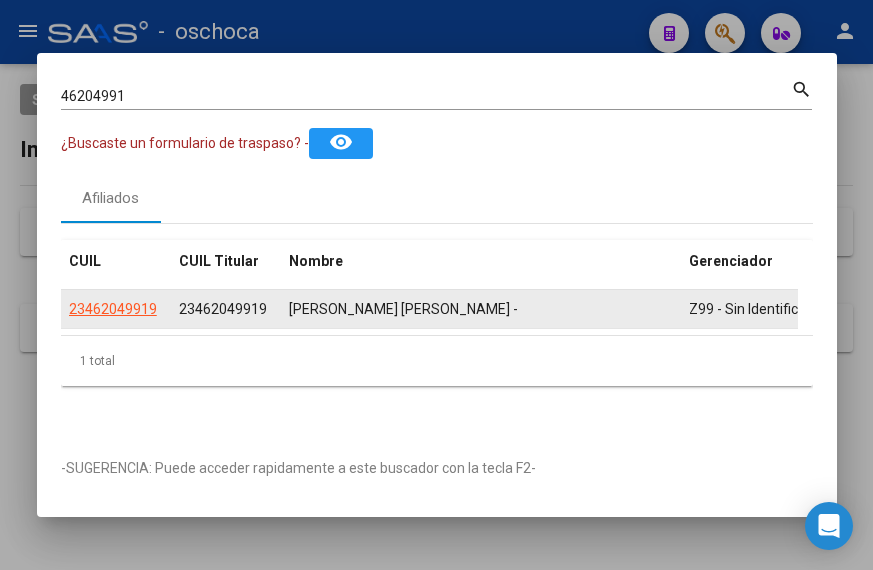 drag, startPoint x: 154, startPoint y: 369, endPoint x: 142, endPoint y: 316, distance: 54.34151 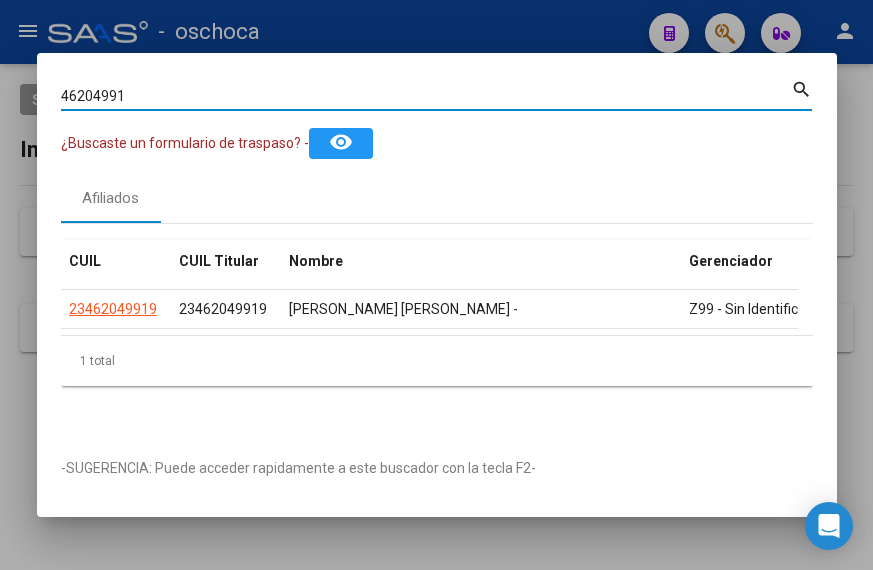 drag, startPoint x: 137, startPoint y: 95, endPoint x: -64, endPoint y: 87, distance: 201.15913 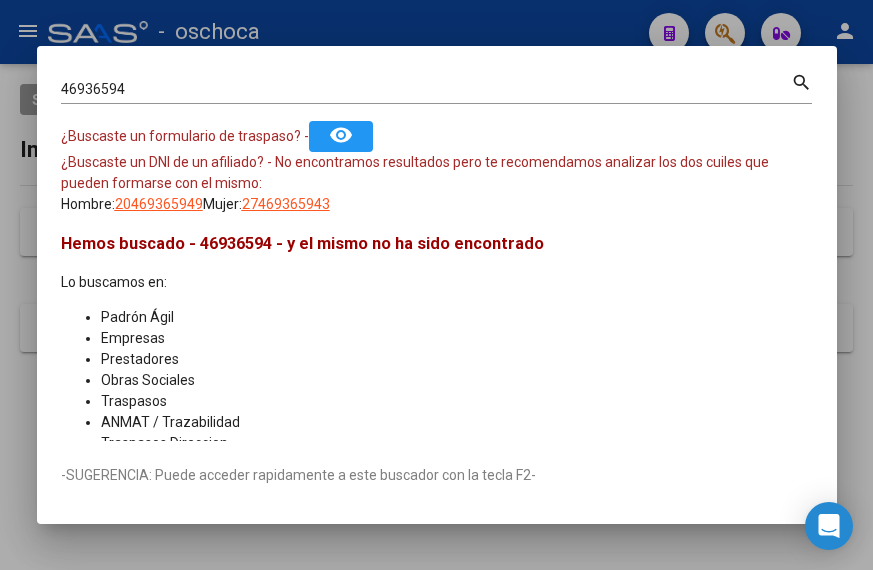 click on "46936594 Buscar (apellido, dni, [PERSON_NAME], [PERSON_NAME], cuit, obra social)" at bounding box center (426, 90) 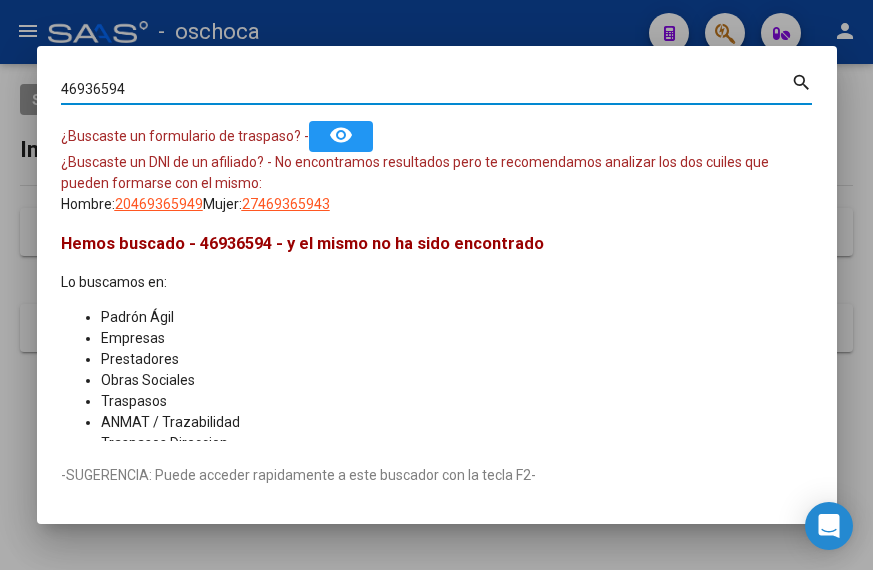 drag, startPoint x: 131, startPoint y: 89, endPoint x: -60, endPoint y: 95, distance: 191.09422 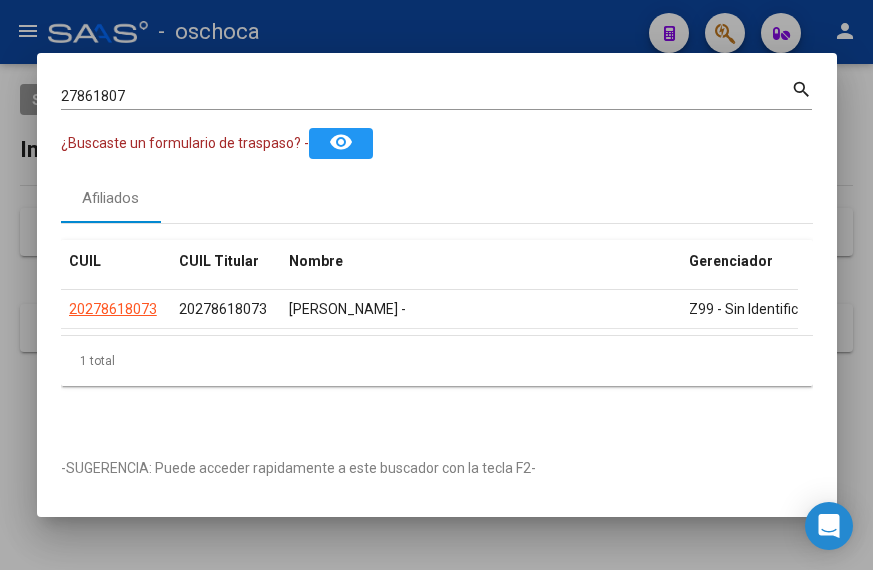 click on "CUIL CUIL Titular Nombre Gerenciador Activo 20278618073 20278618073  [PERSON_NAME]           -  Z99 - Sin Identificar  1 total   1" at bounding box center (437, 329) 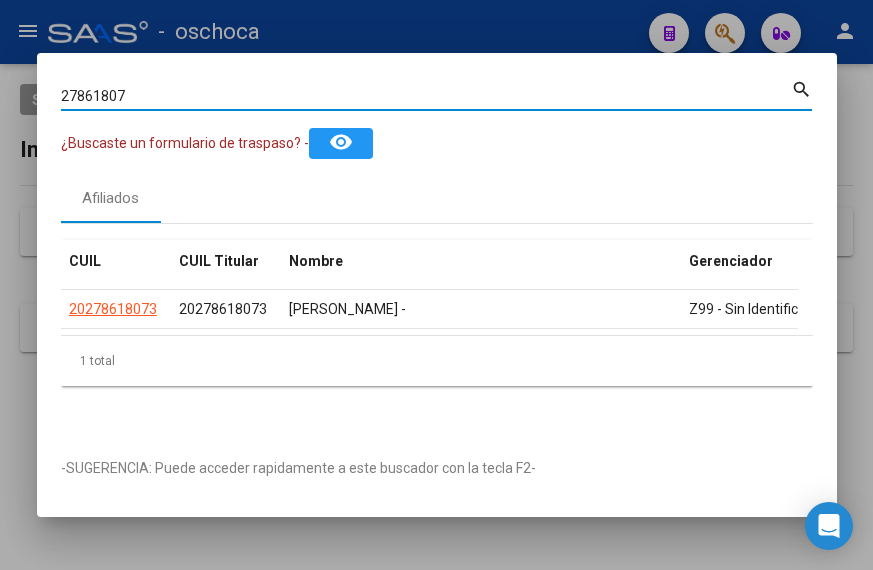 drag, startPoint x: 141, startPoint y: 89, endPoint x: -93, endPoint y: 63, distance: 235.44002 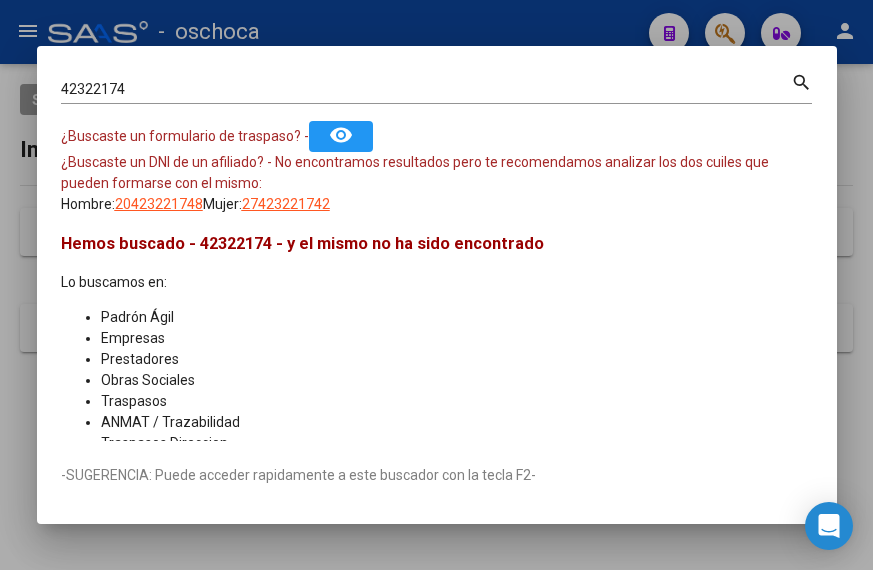 click on "Hemos buscado - 42322174 - y el mismo no ha sido encontrado  Lo buscamos en:  Padrón Ágil Empresas Prestadores Obras Sociales Traspasos ANMAT / Trazabilidad Traspasos Direccion" at bounding box center (437, 343) 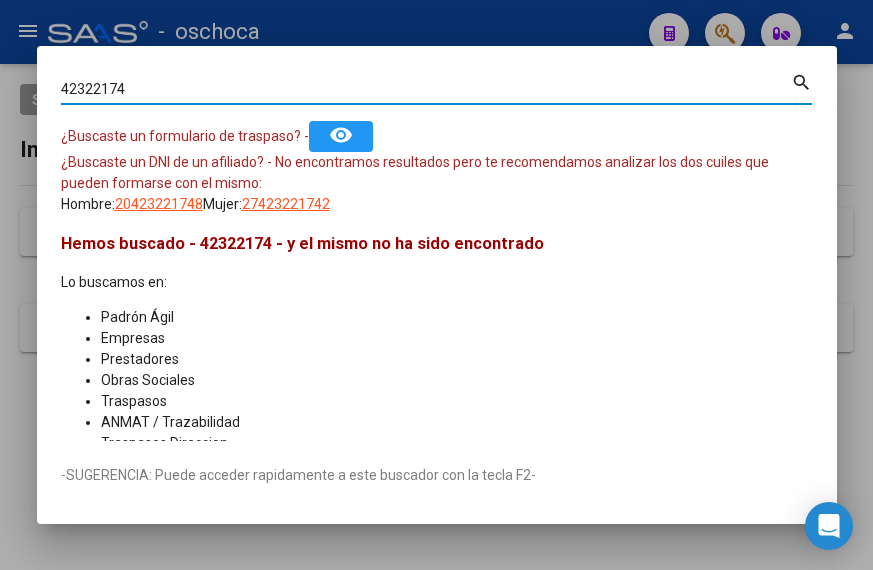 drag, startPoint x: 149, startPoint y: 89, endPoint x: -77, endPoint y: 55, distance: 228.54321 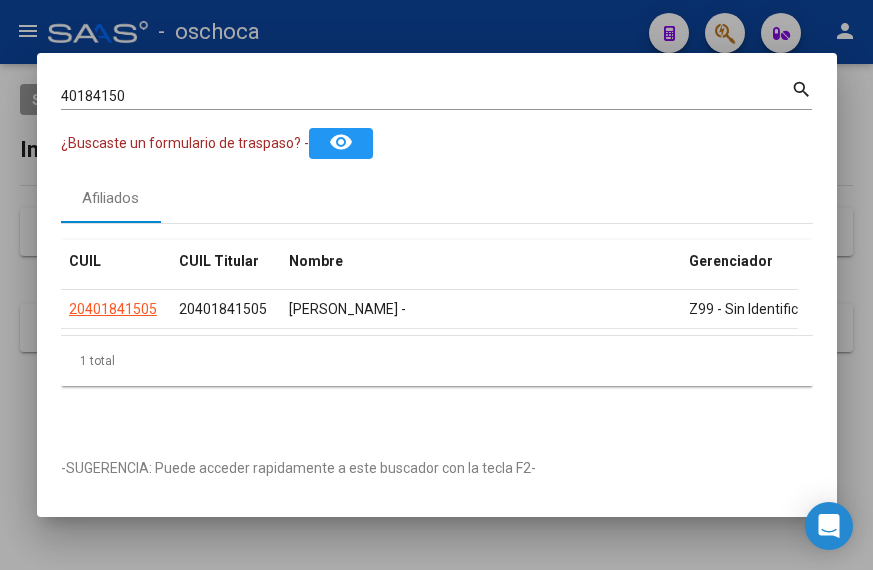click on "Afiliados" 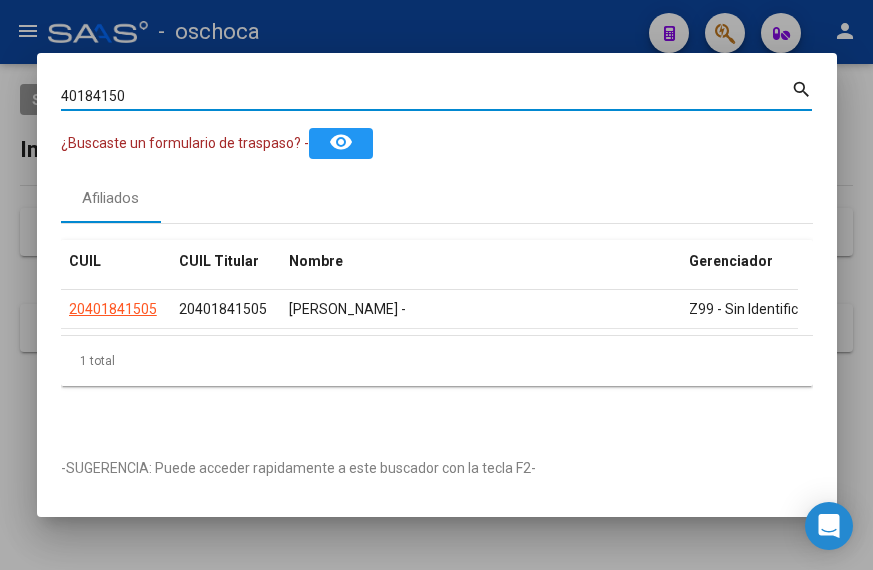 drag, startPoint x: 129, startPoint y: 87, endPoint x: -46, endPoint y: 53, distance: 178.27226 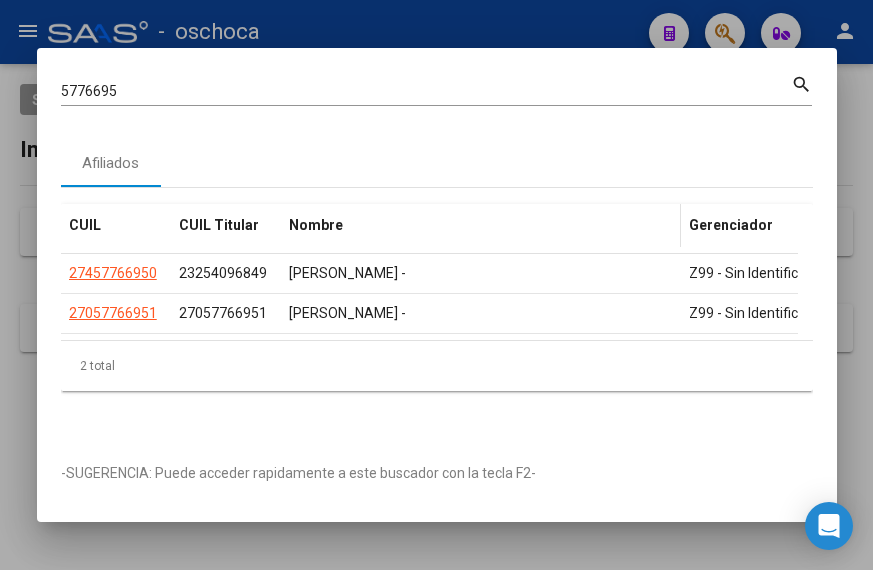click on "Nombre" at bounding box center [481, 225] 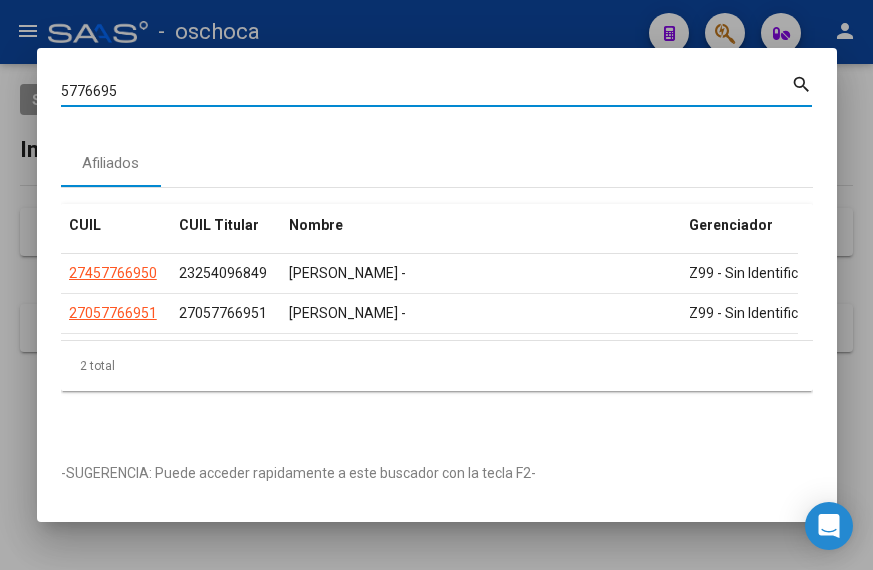 drag, startPoint x: 130, startPoint y: 84, endPoint x: -68, endPoint y: 43, distance: 202.2004 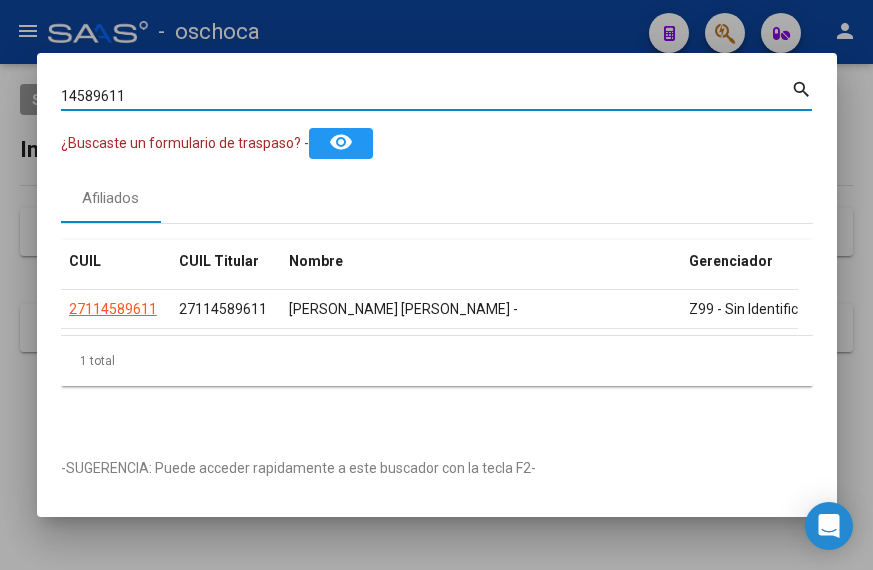 drag, startPoint x: 137, startPoint y: 92, endPoint x: -35, endPoint y: 59, distance: 175.13708 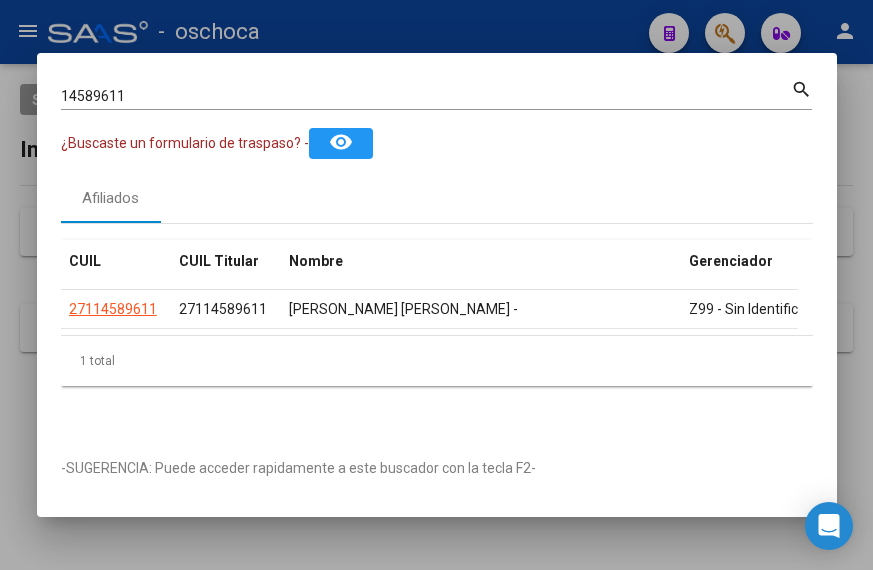 click on "14589611 Buscar (apellido, dni, cuil, [PERSON_NAME], cuit, obra social)" at bounding box center (426, 96) 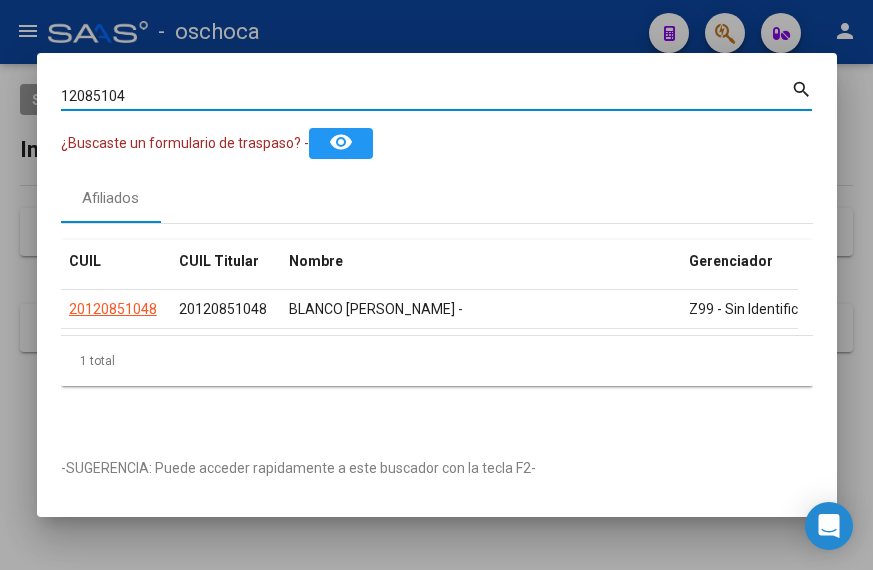drag, startPoint x: 126, startPoint y: 96, endPoint x: -74, endPoint y: 65, distance: 202.38824 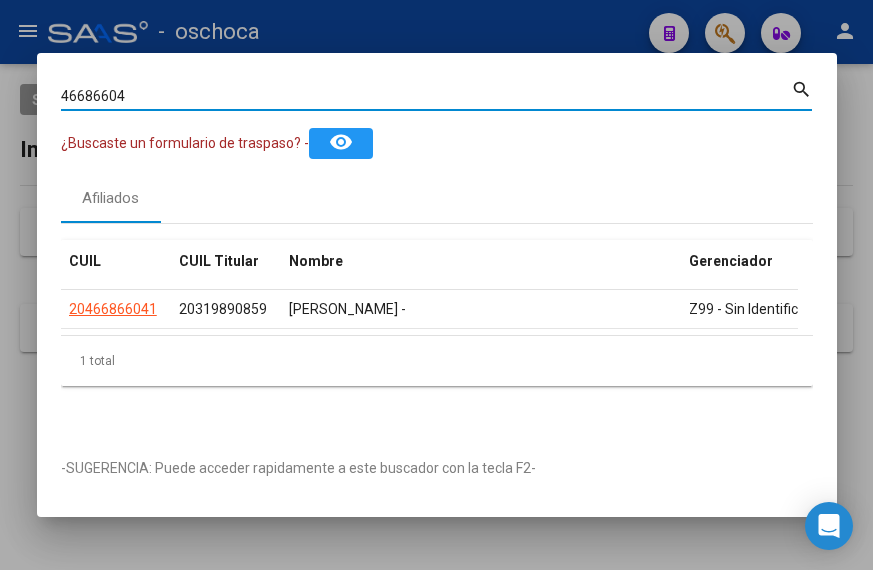 drag, startPoint x: 168, startPoint y: 97, endPoint x: 26, endPoint y: 102, distance: 142.088 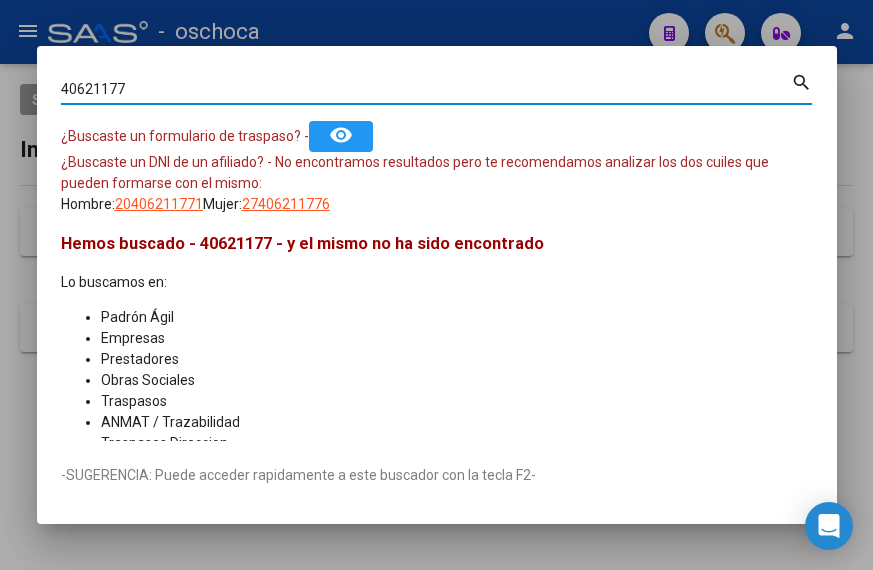 drag, startPoint x: 171, startPoint y: 92, endPoint x: 101, endPoint y: 67, distance: 74.330345 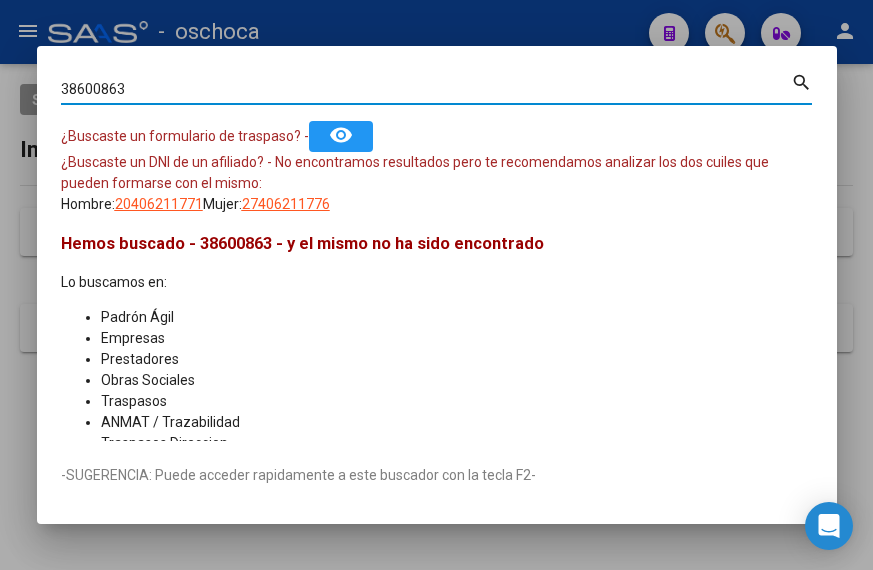 type on "38600863" 